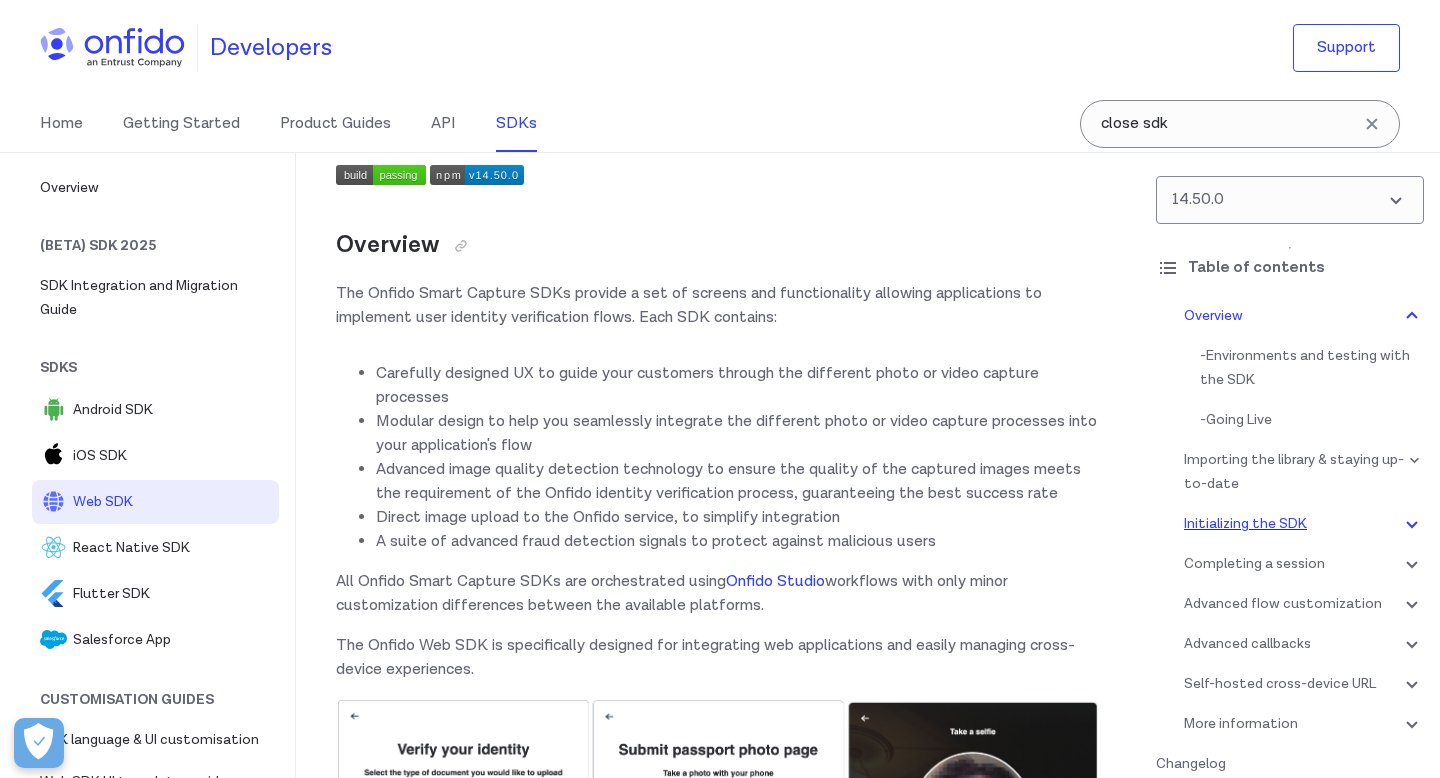 click on "Initializing the SDK" at bounding box center [1304, 524] 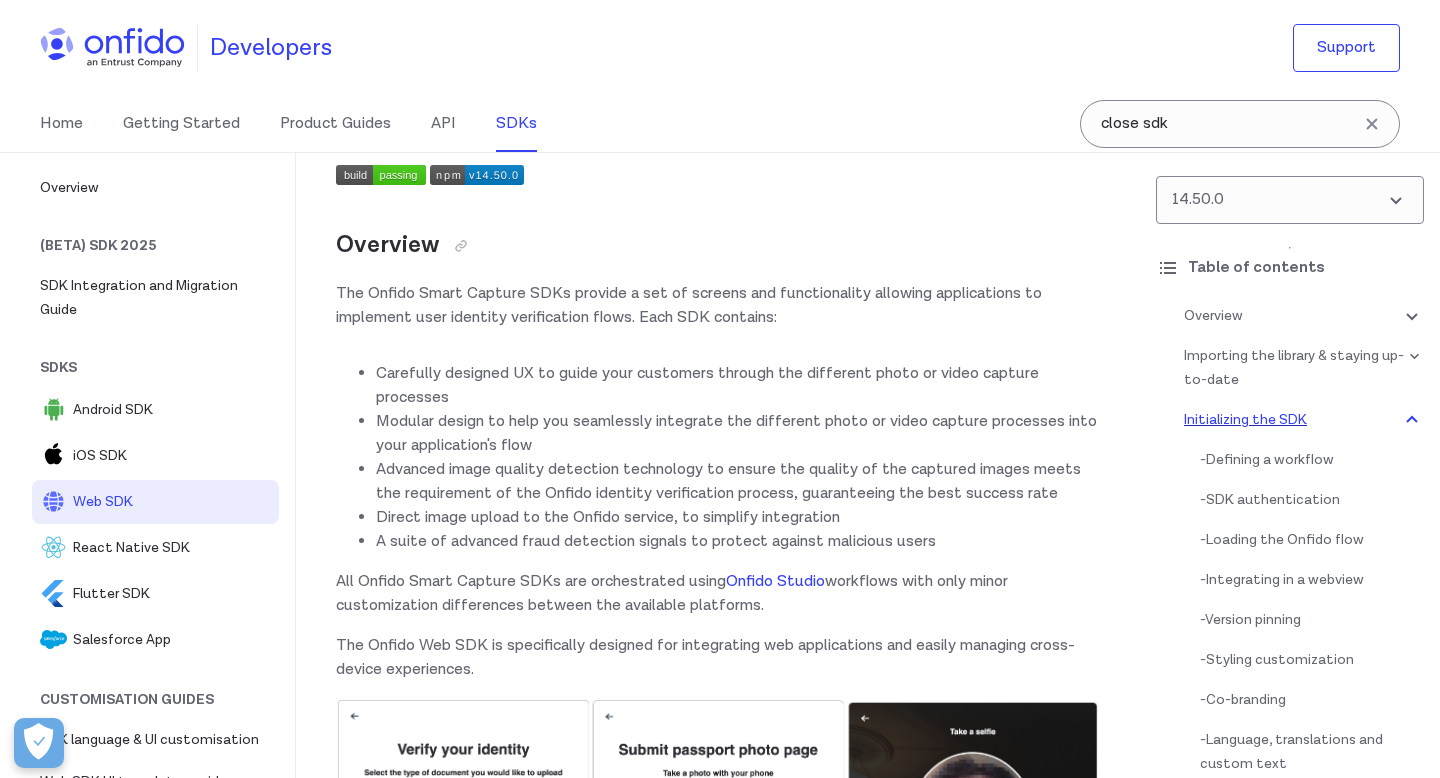 scroll, scrollTop: 3983, scrollLeft: 0, axis: vertical 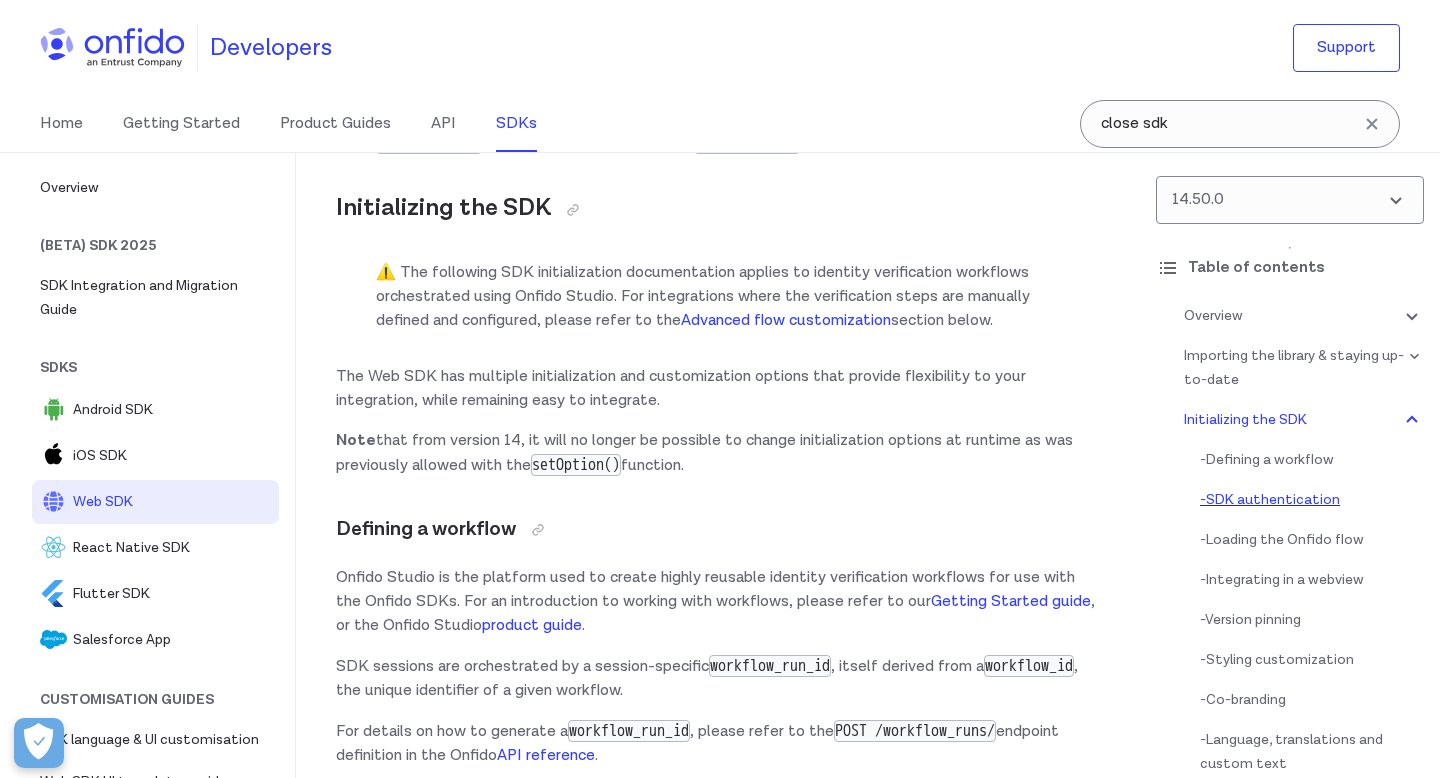 click on "-  SDK authentication" at bounding box center (1312, 500) 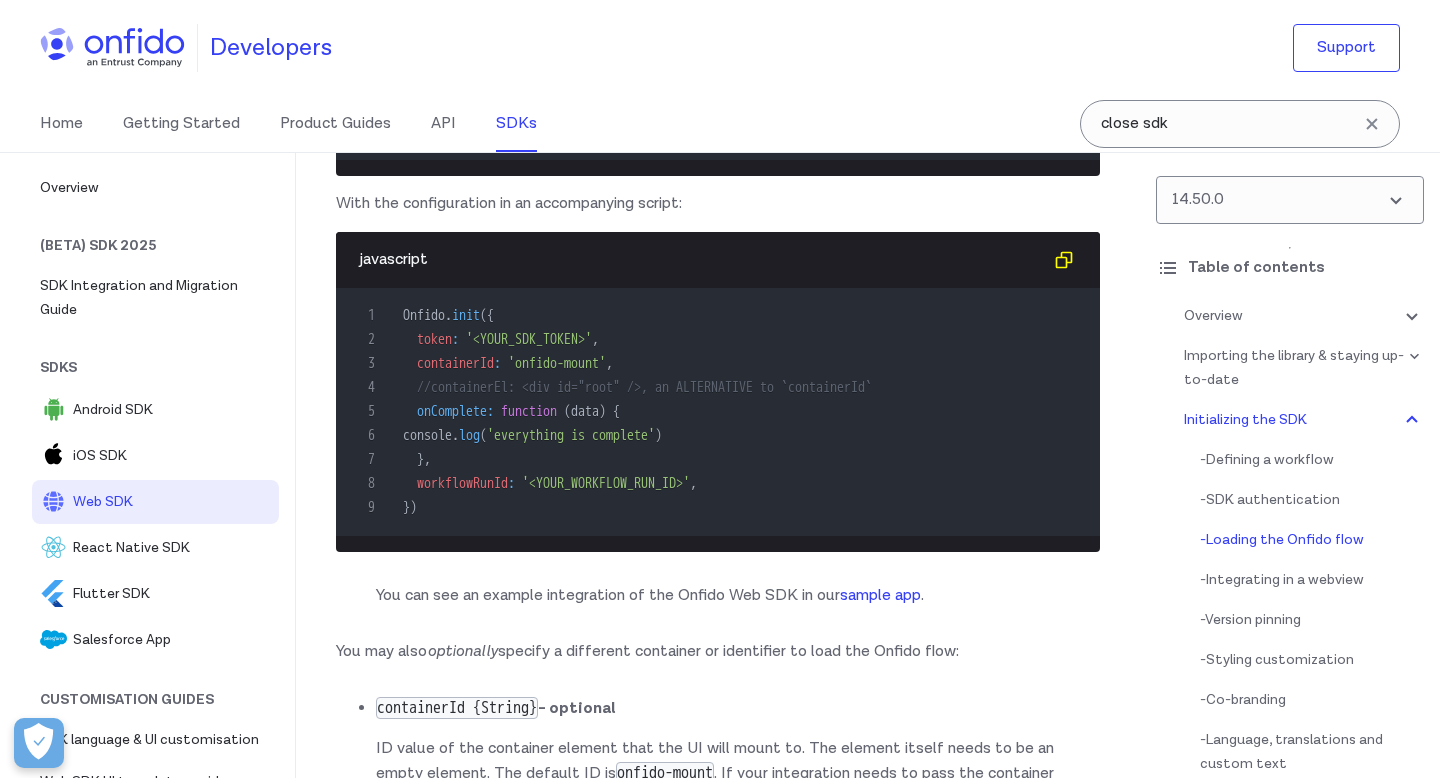 scroll, scrollTop: 5355, scrollLeft: 0, axis: vertical 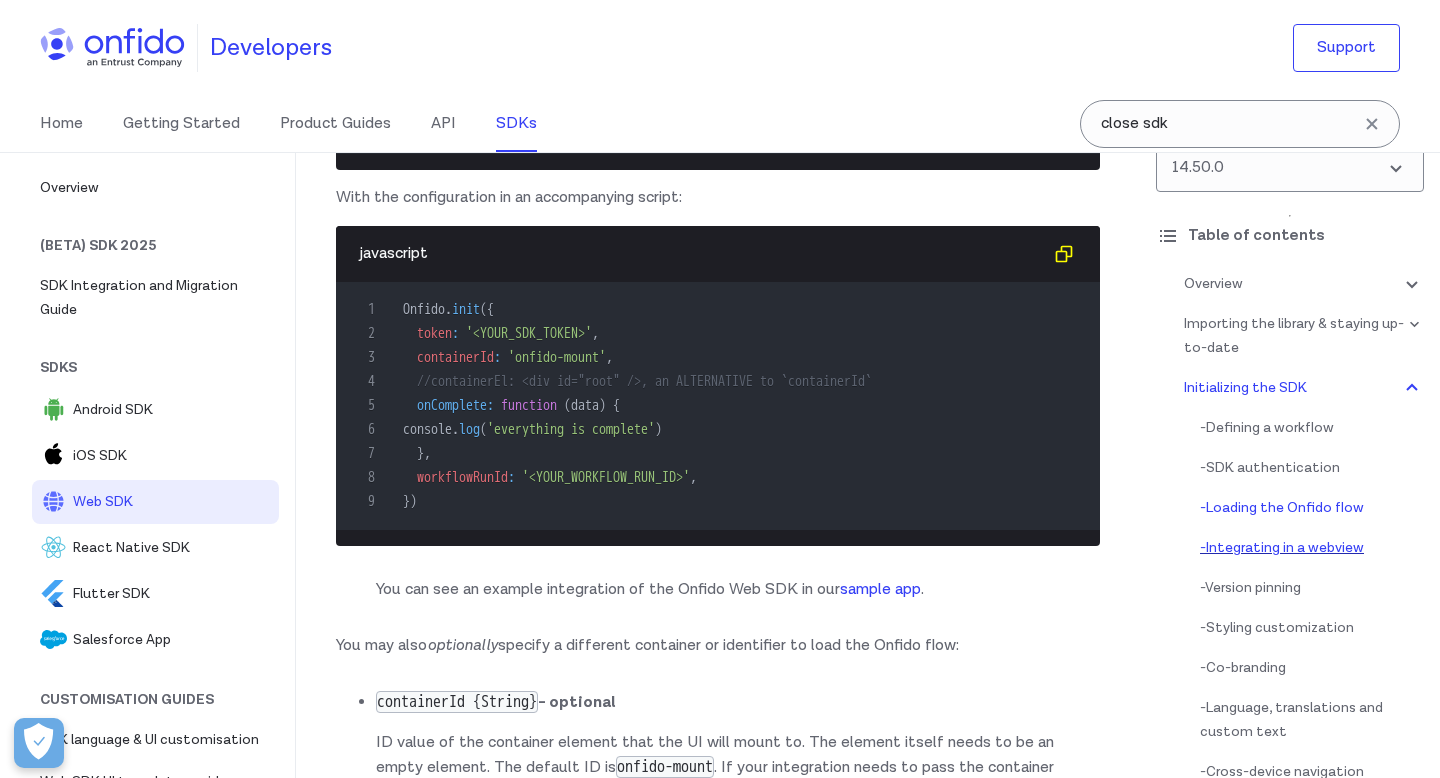 click on "-  Integrating in a webview" at bounding box center (1312, 548) 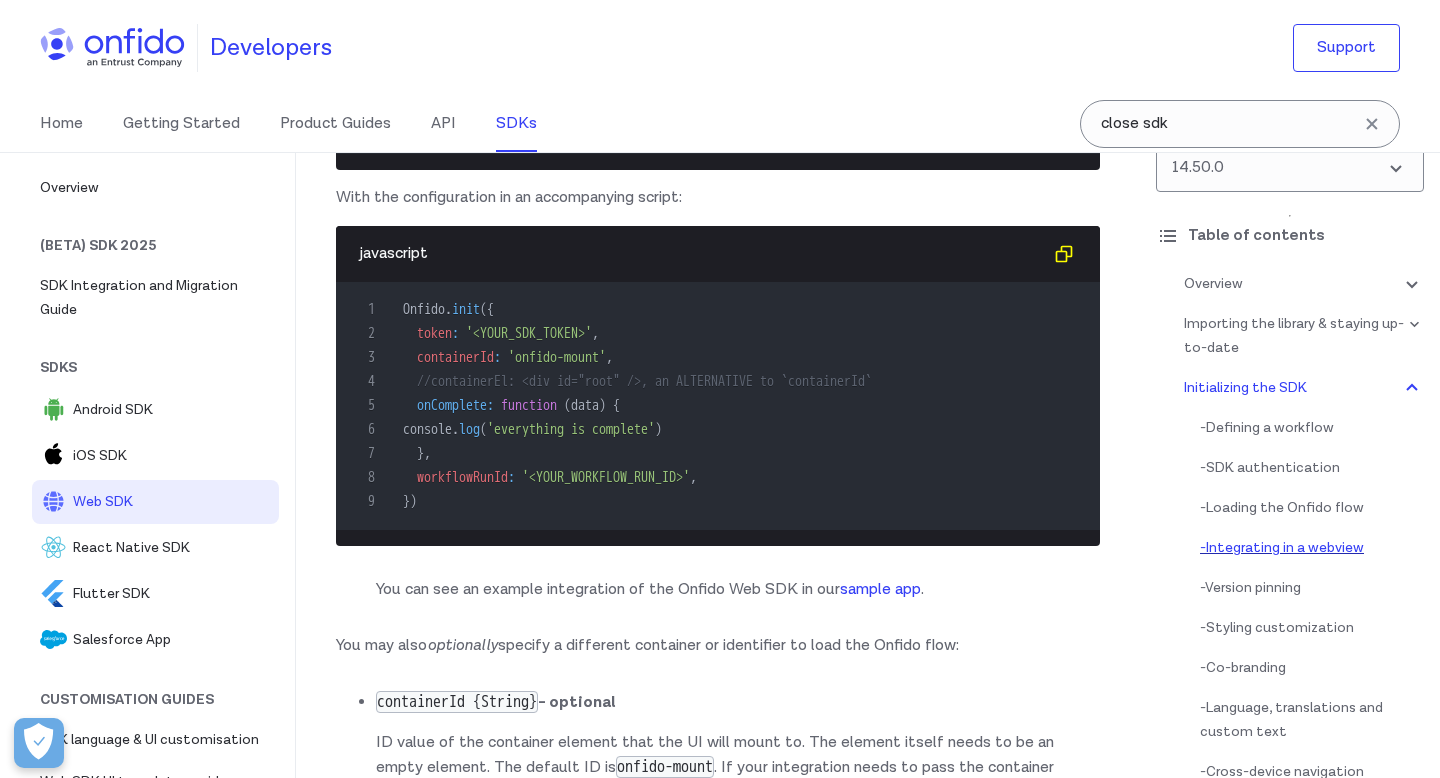scroll, scrollTop: 6152, scrollLeft: 0, axis: vertical 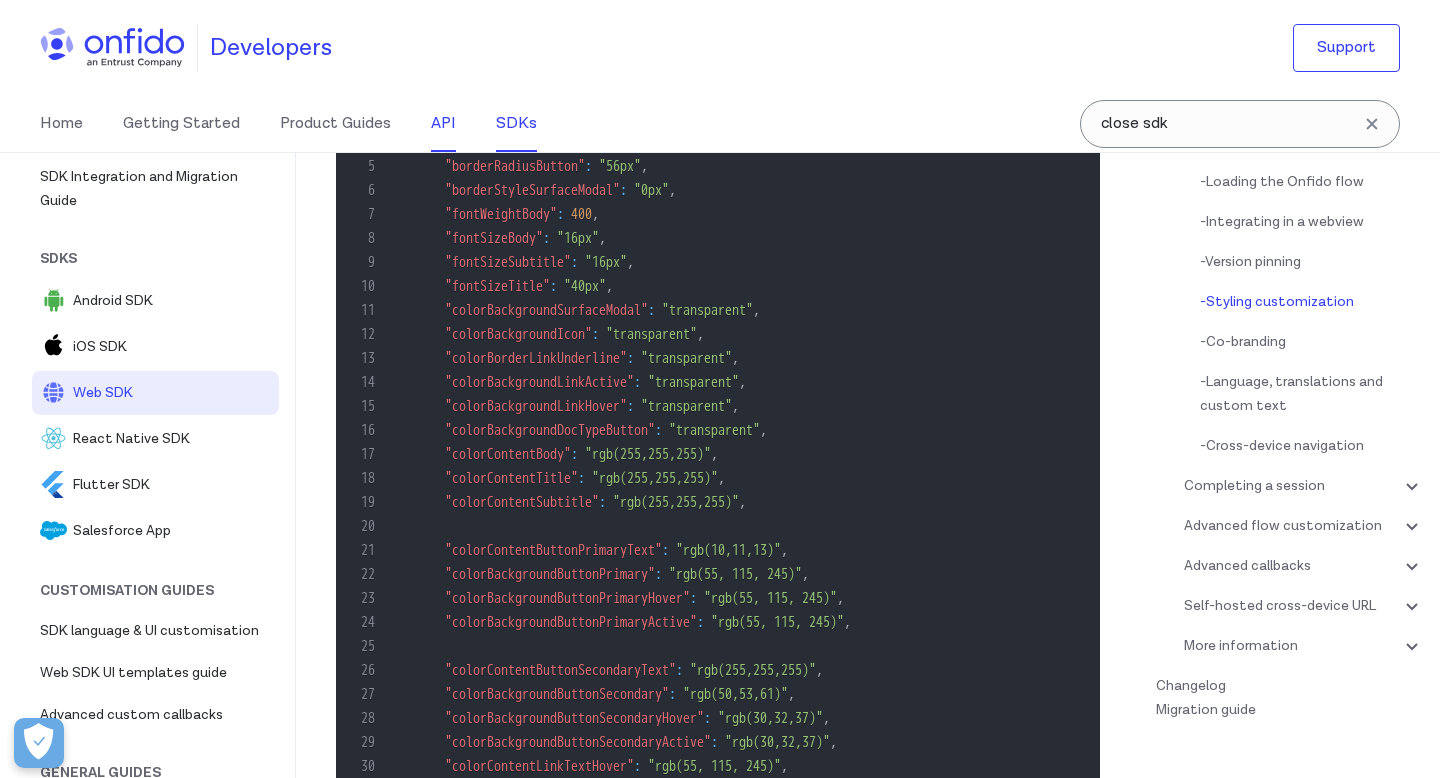click on "API" at bounding box center (443, 124) 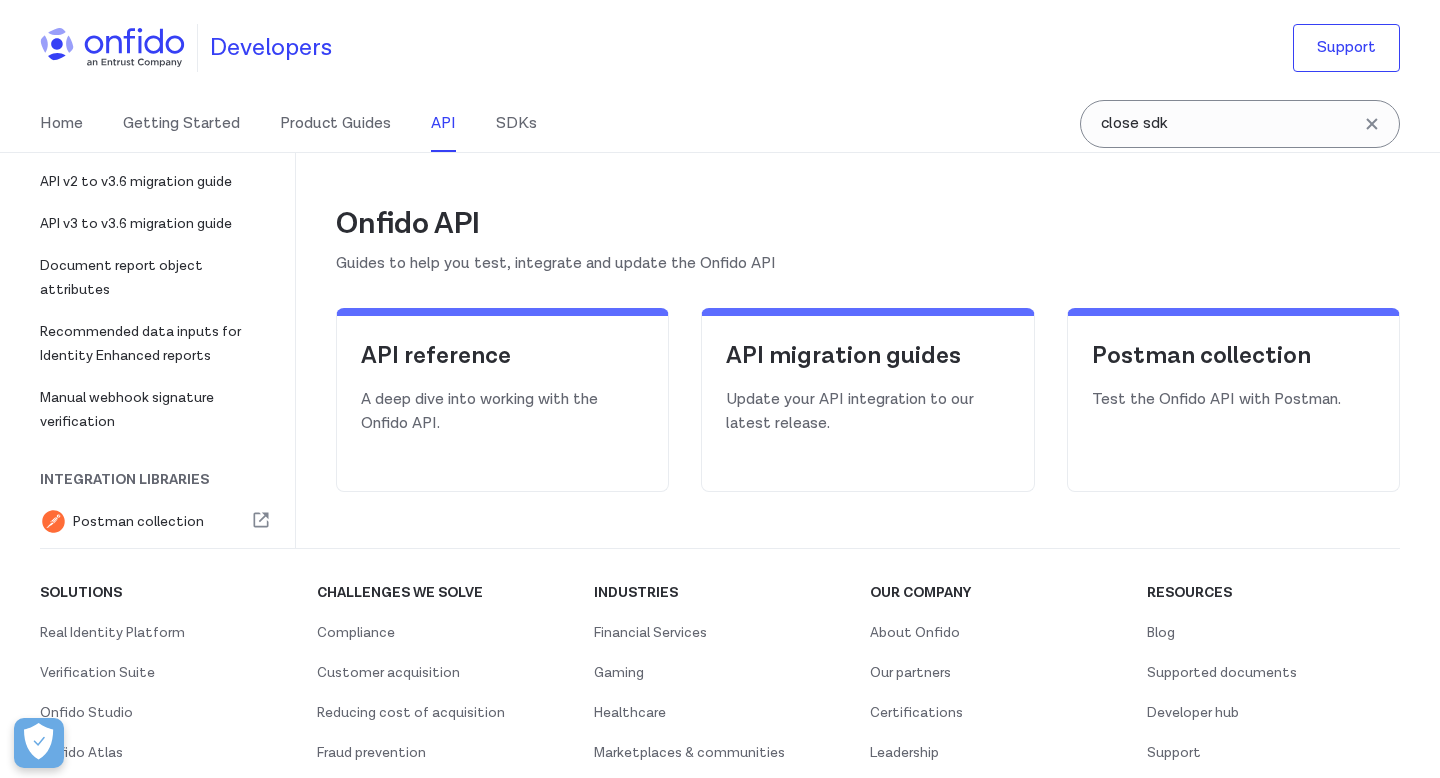 scroll, scrollTop: 232, scrollLeft: 0, axis: vertical 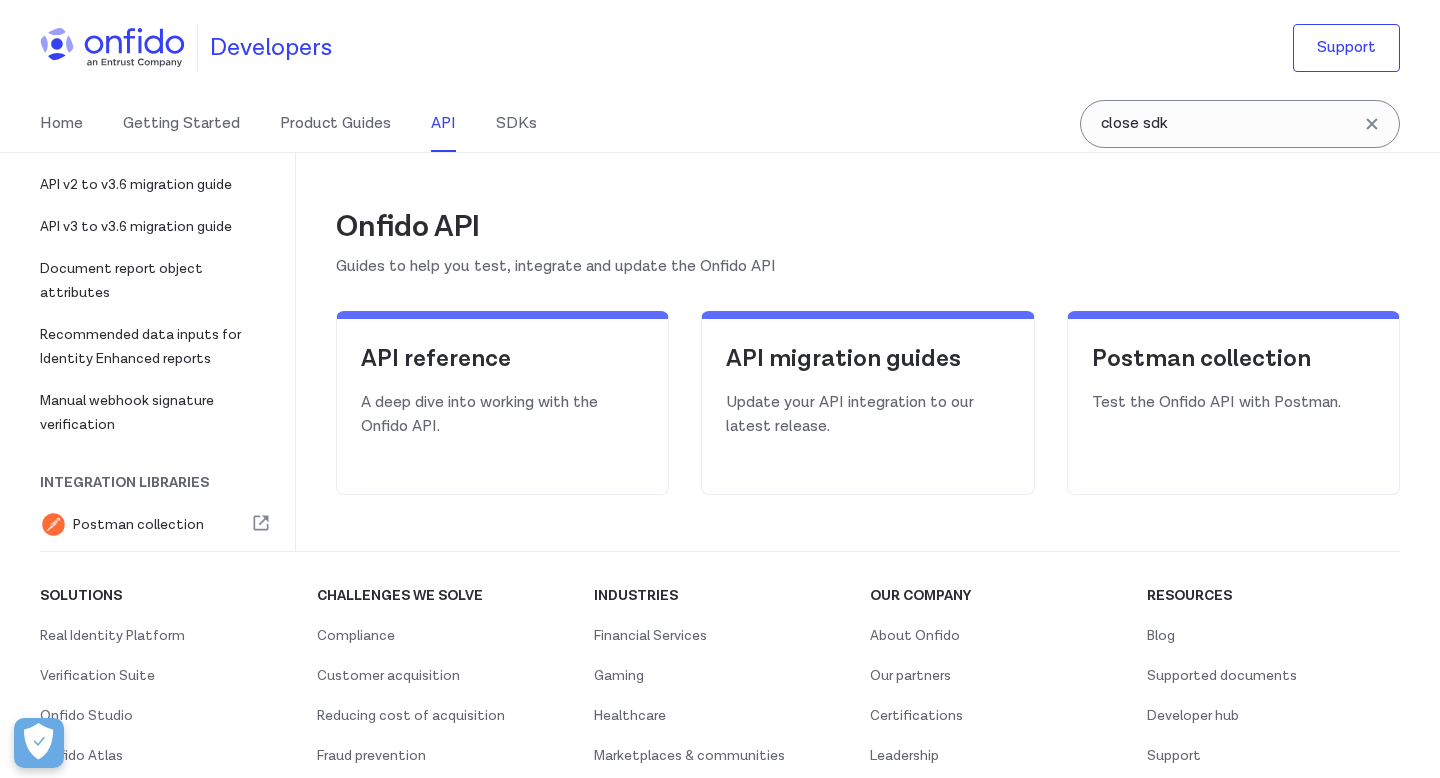 click on "Postman collection   Test the Onfido API with Postman." at bounding box center (1233, 403) 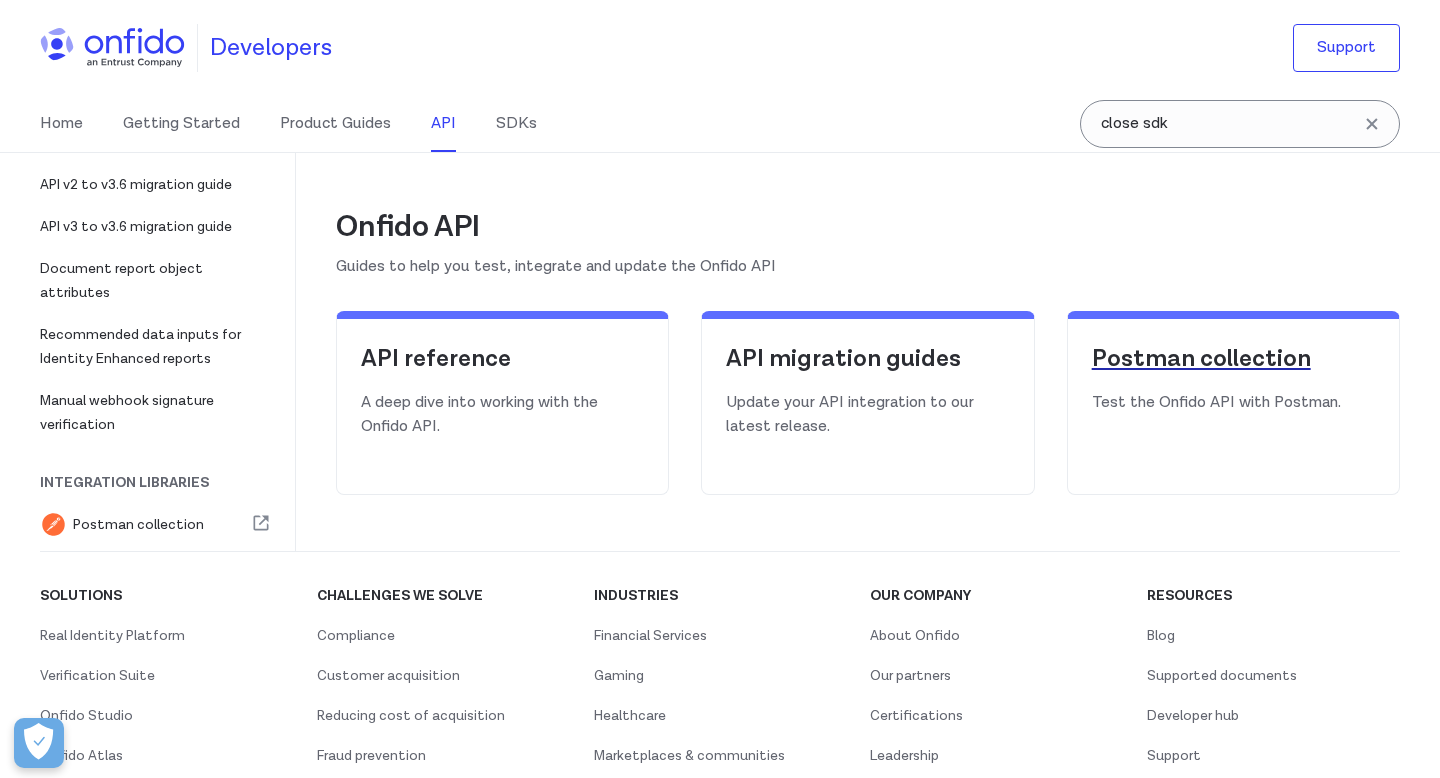 click on "Postman collection" at bounding box center (1233, 359) 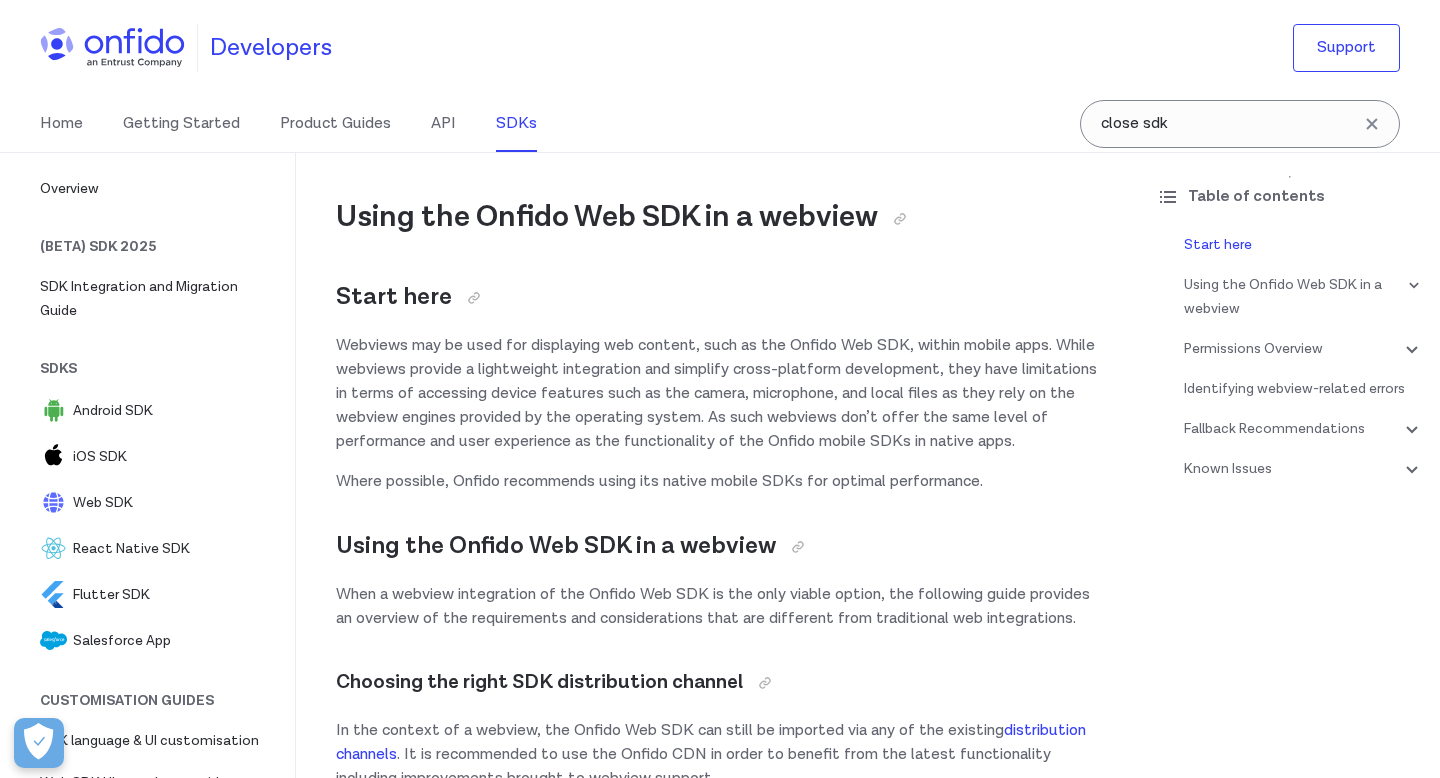 scroll, scrollTop: 0, scrollLeft: 0, axis: both 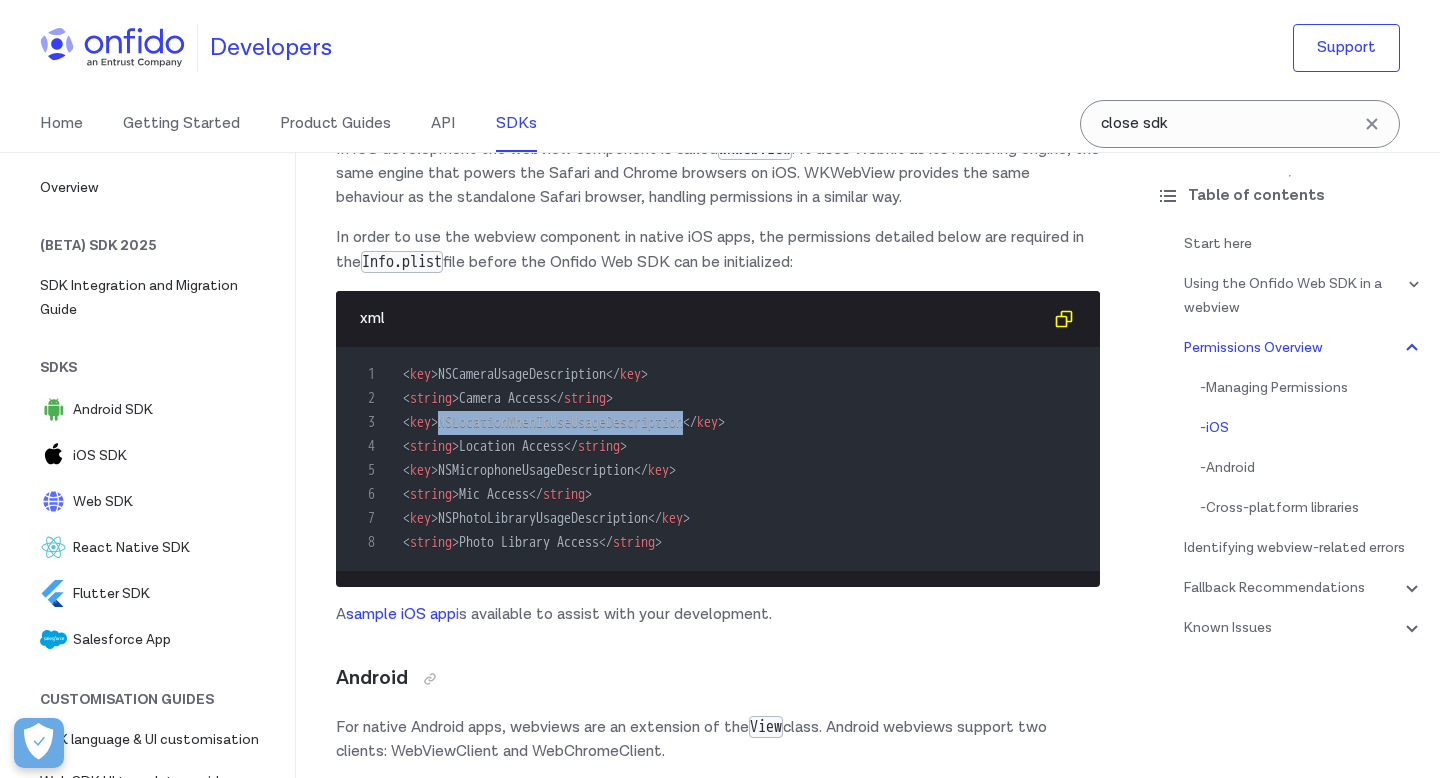 drag, startPoint x: 445, startPoint y: 422, endPoint x: 737, endPoint y: 414, distance: 292.10956 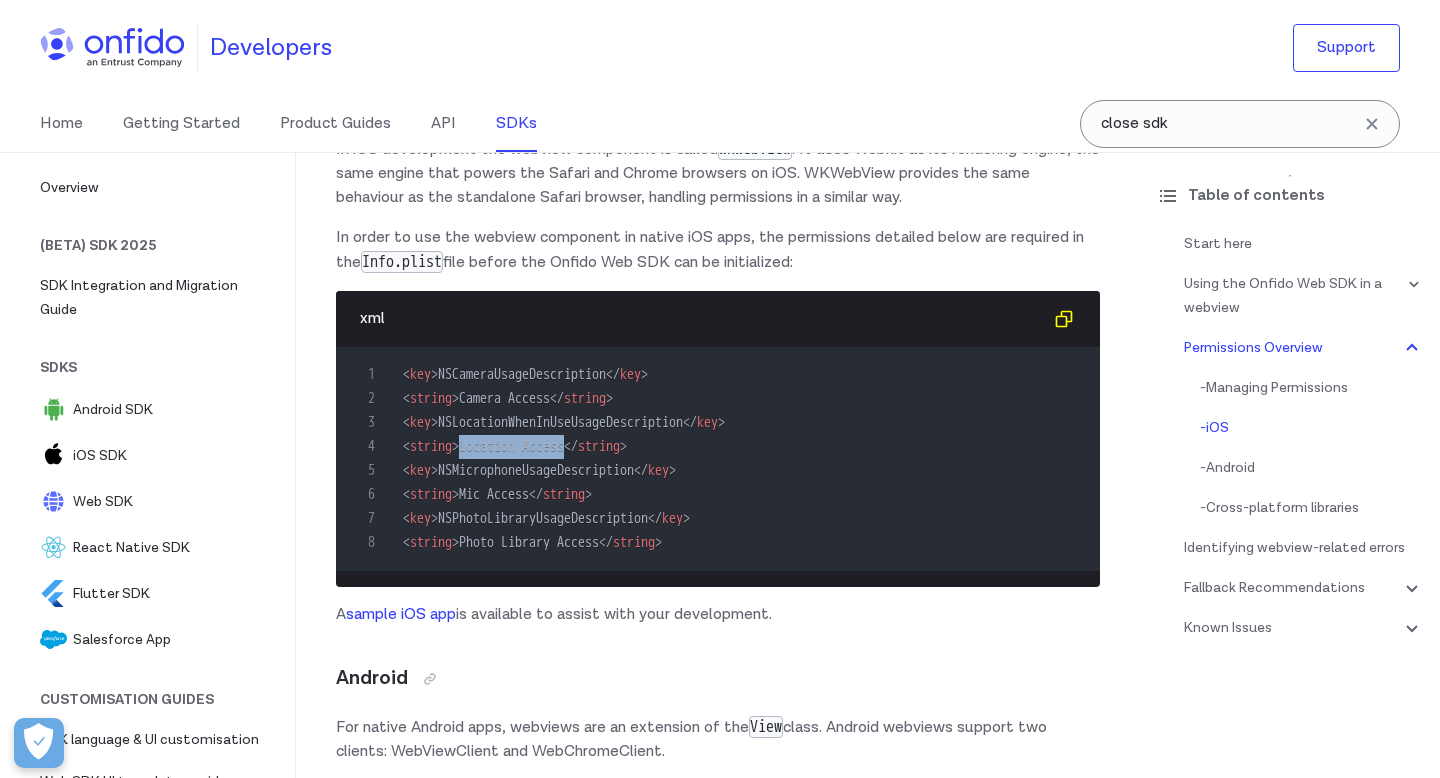 drag, startPoint x: 471, startPoint y: 447, endPoint x: 594, endPoint y: 438, distance: 123.32883 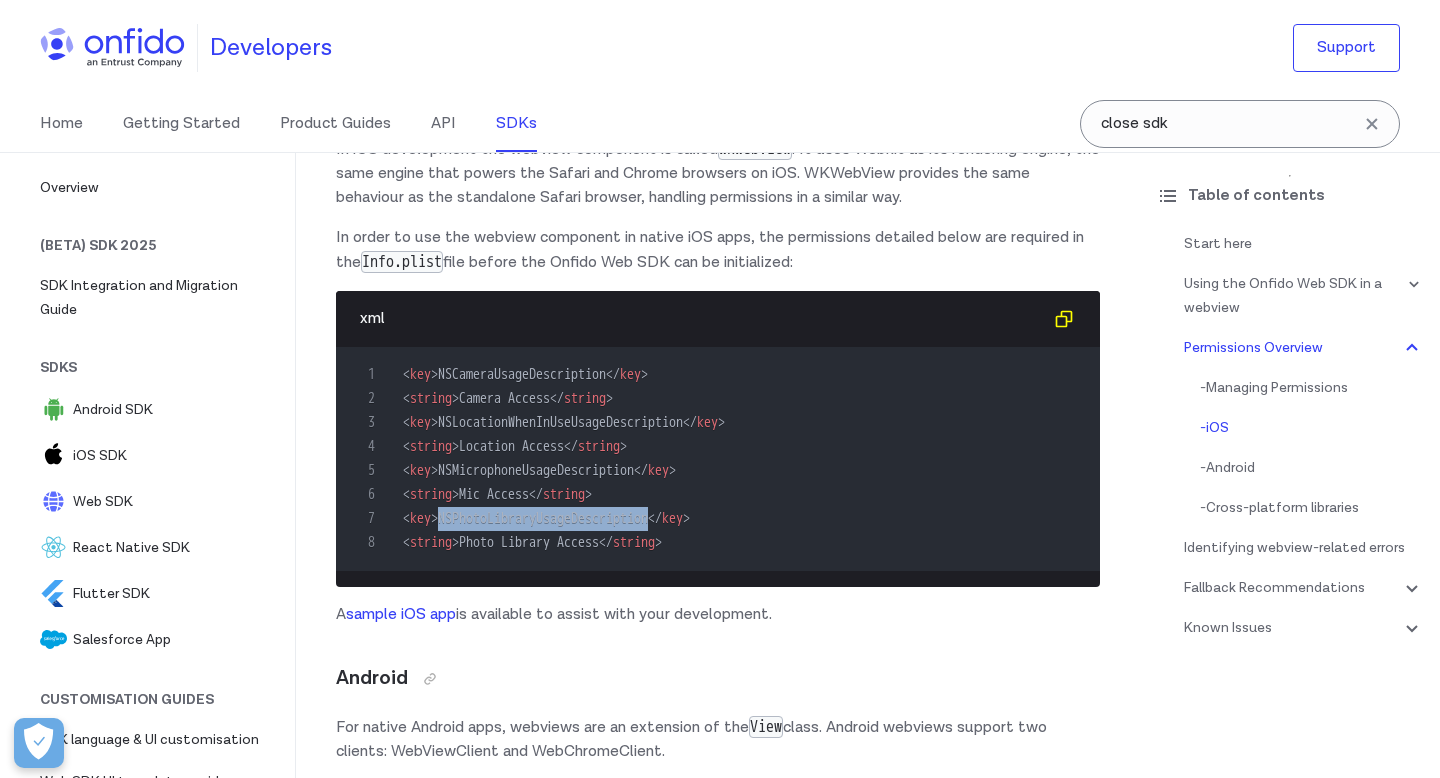 drag, startPoint x: 446, startPoint y: 517, endPoint x: 698, endPoint y: 515, distance: 252.00793 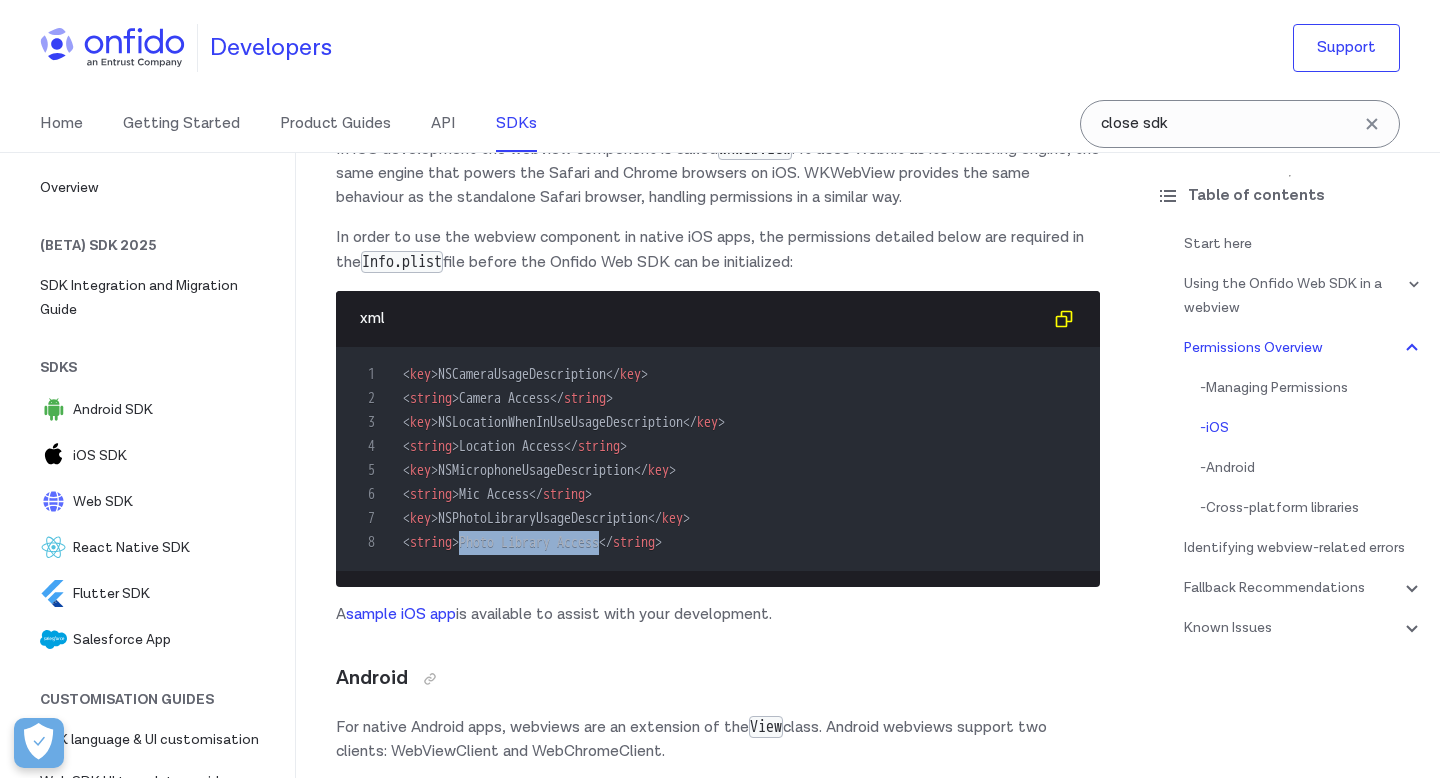 drag, startPoint x: 470, startPoint y: 542, endPoint x: 636, endPoint y: 533, distance: 166.24379 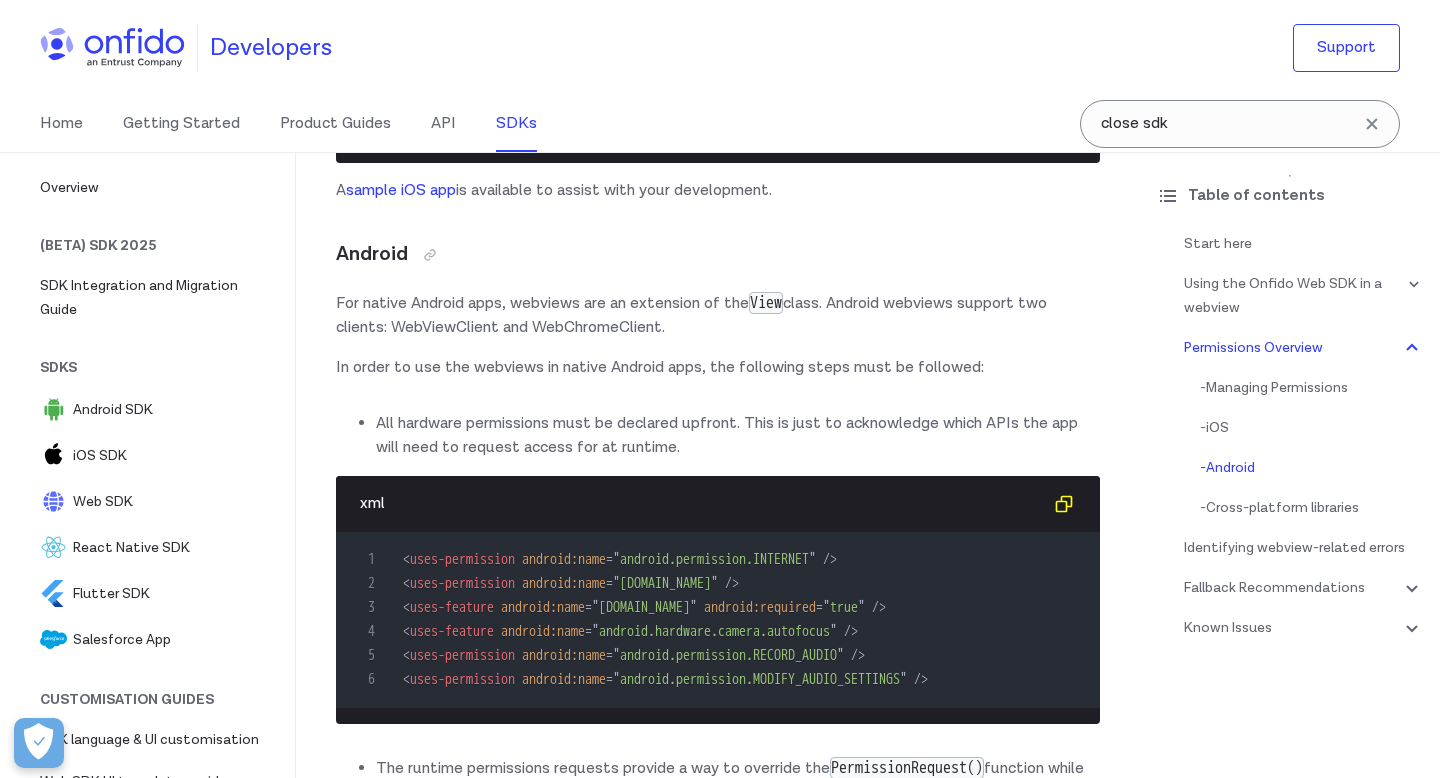 scroll, scrollTop: 1924, scrollLeft: 0, axis: vertical 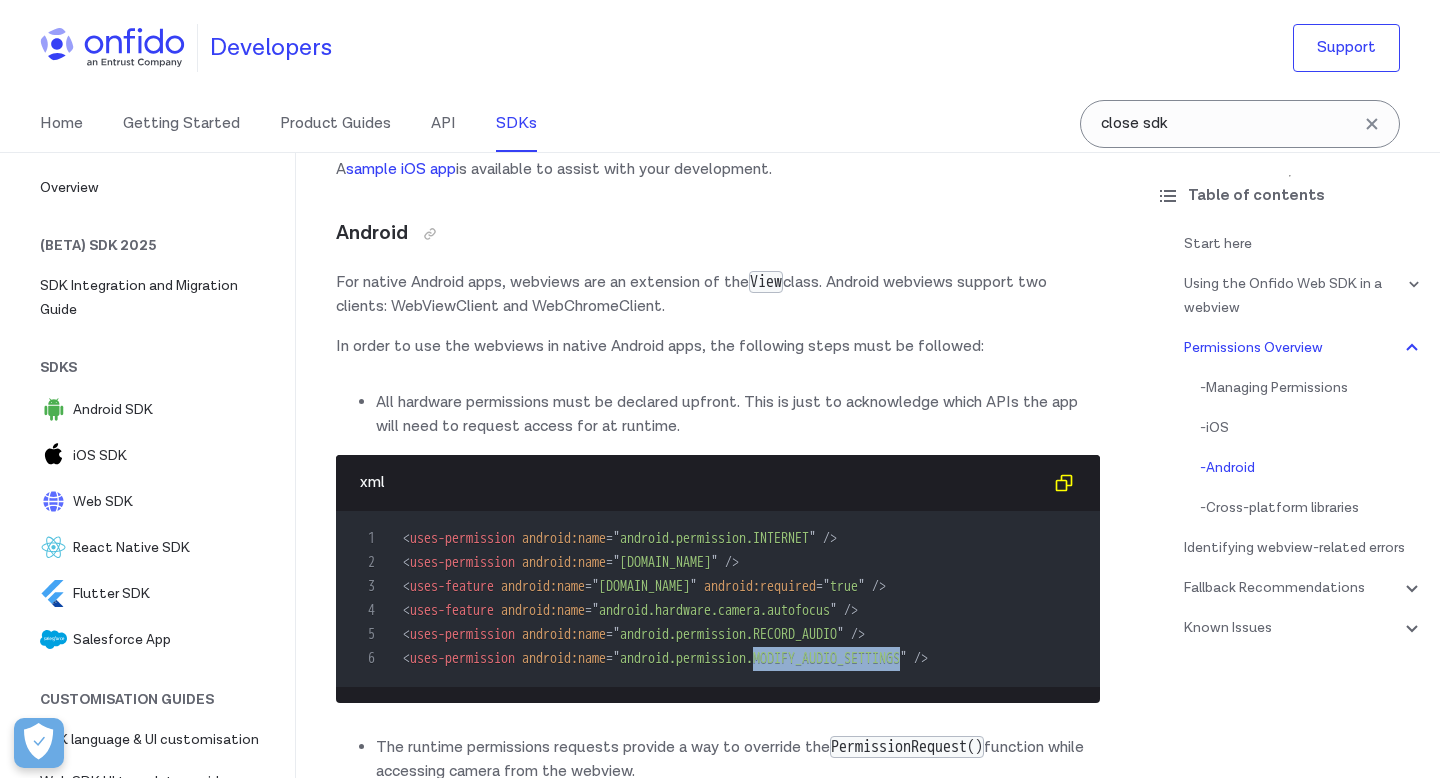 drag, startPoint x: 823, startPoint y: 654, endPoint x: 1001, endPoint y: 650, distance: 178.04494 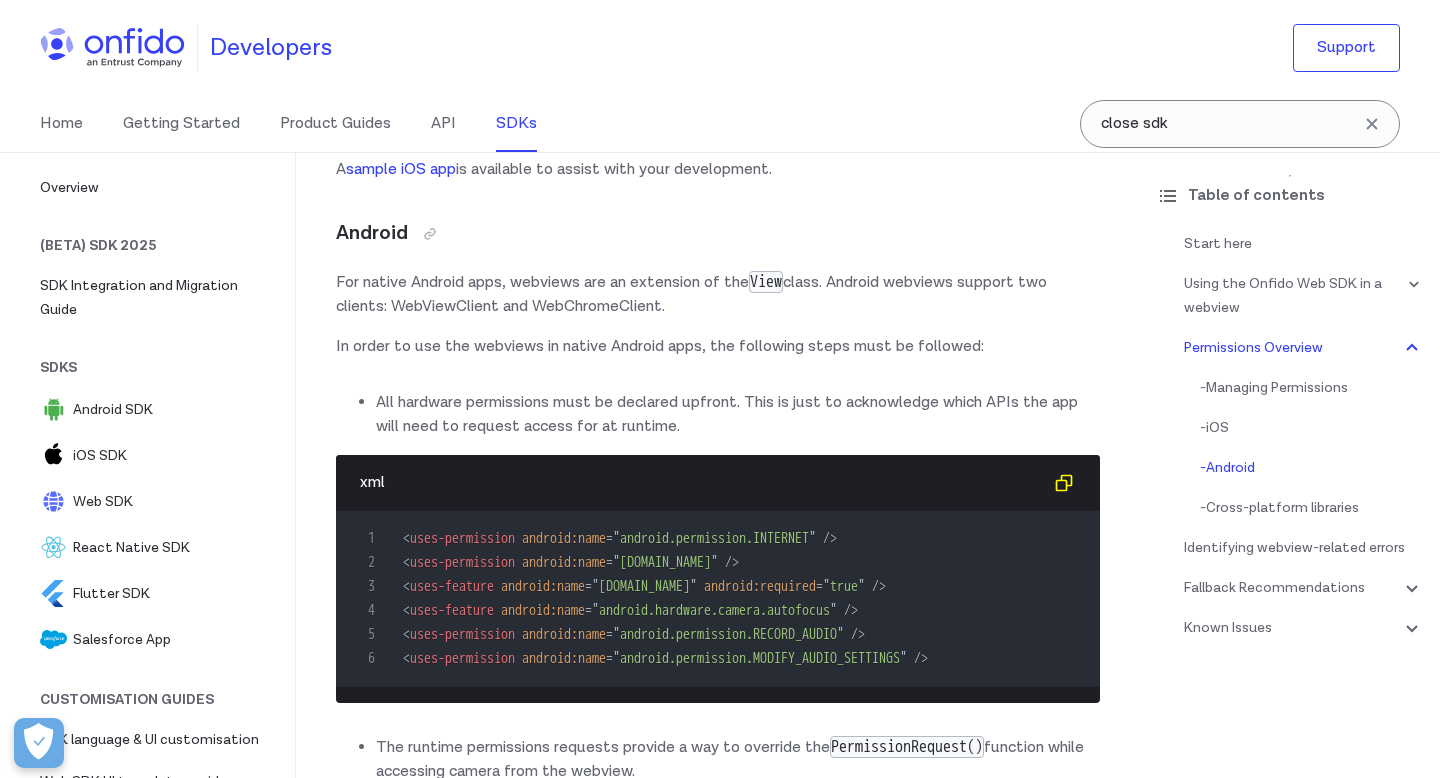 click on "3 < uses-feature   android: name = " android.hardware.camera "   android: required = " true "   />" at bounding box center (708, 587) 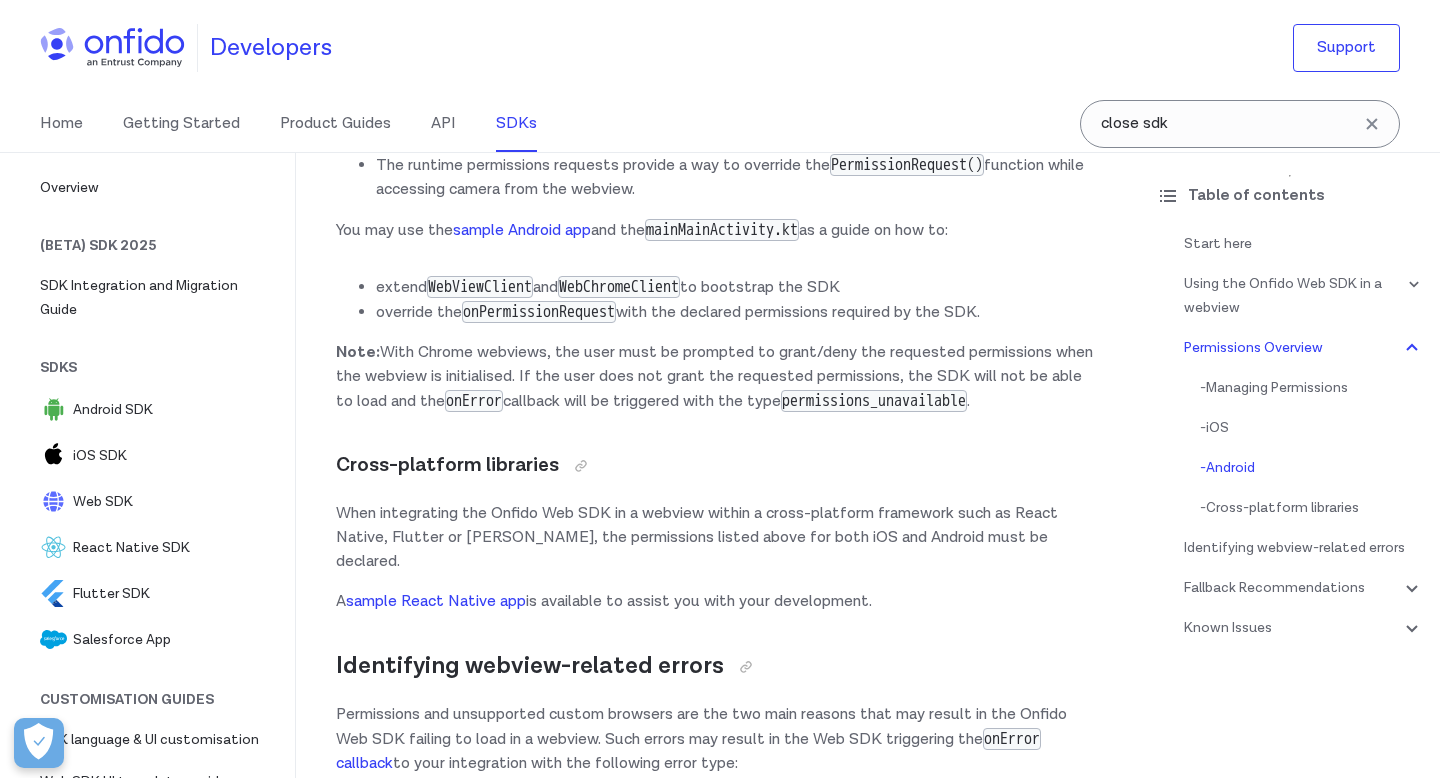 scroll, scrollTop: 2510, scrollLeft: 0, axis: vertical 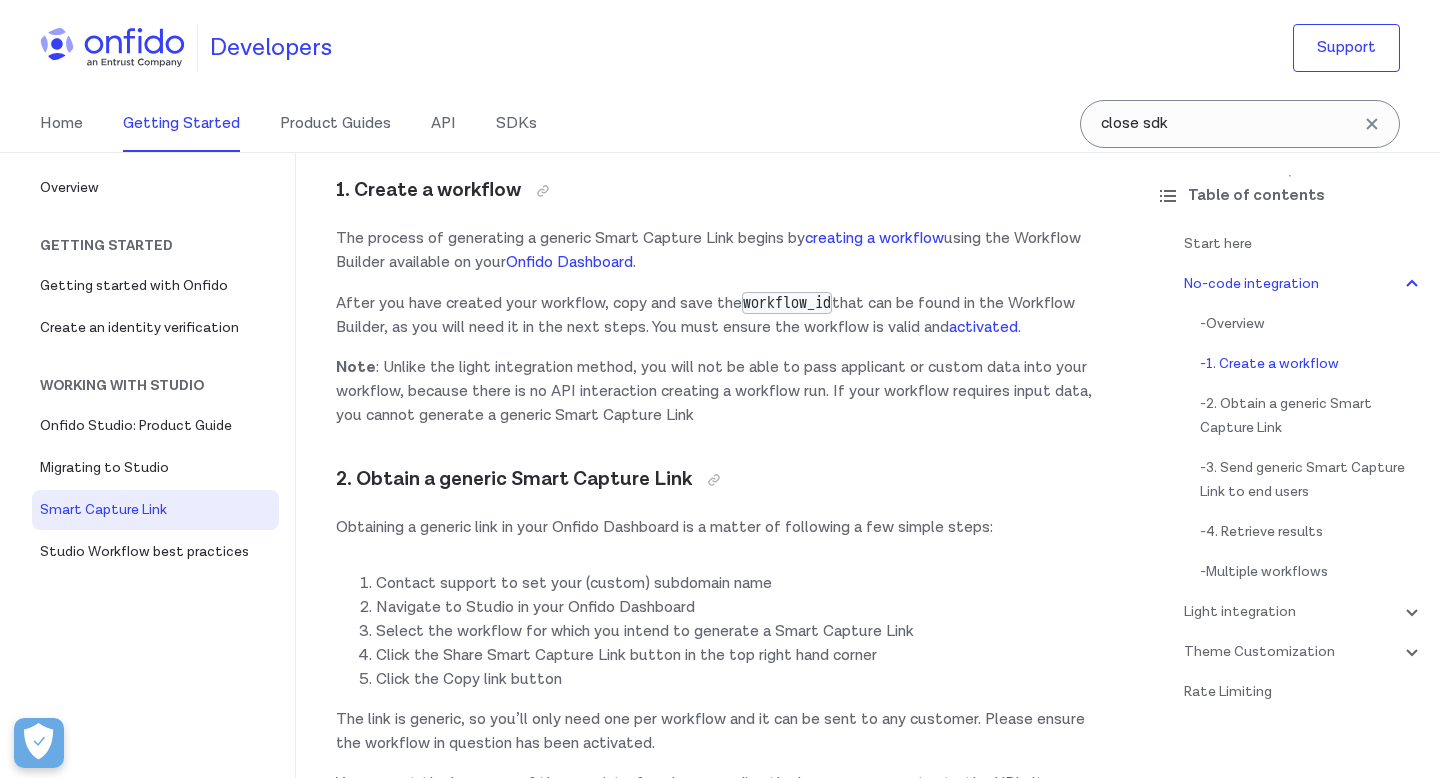click on "The process of generating a generic Smart Capture Link begins by  creating a workflow  using the Workflow Builder available on your  Onfido Dashboard ." at bounding box center (718, 251) 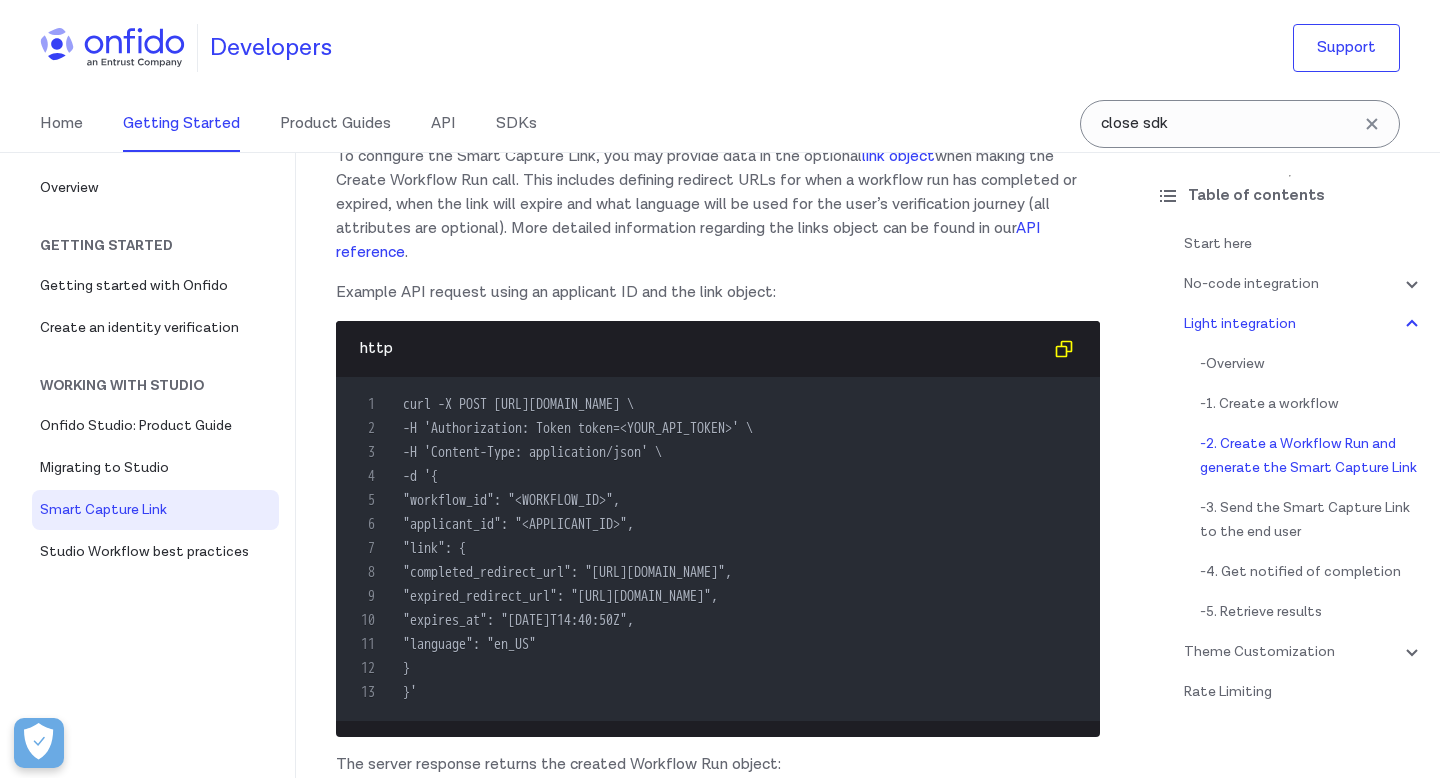 scroll, scrollTop: 3308, scrollLeft: 0, axis: vertical 